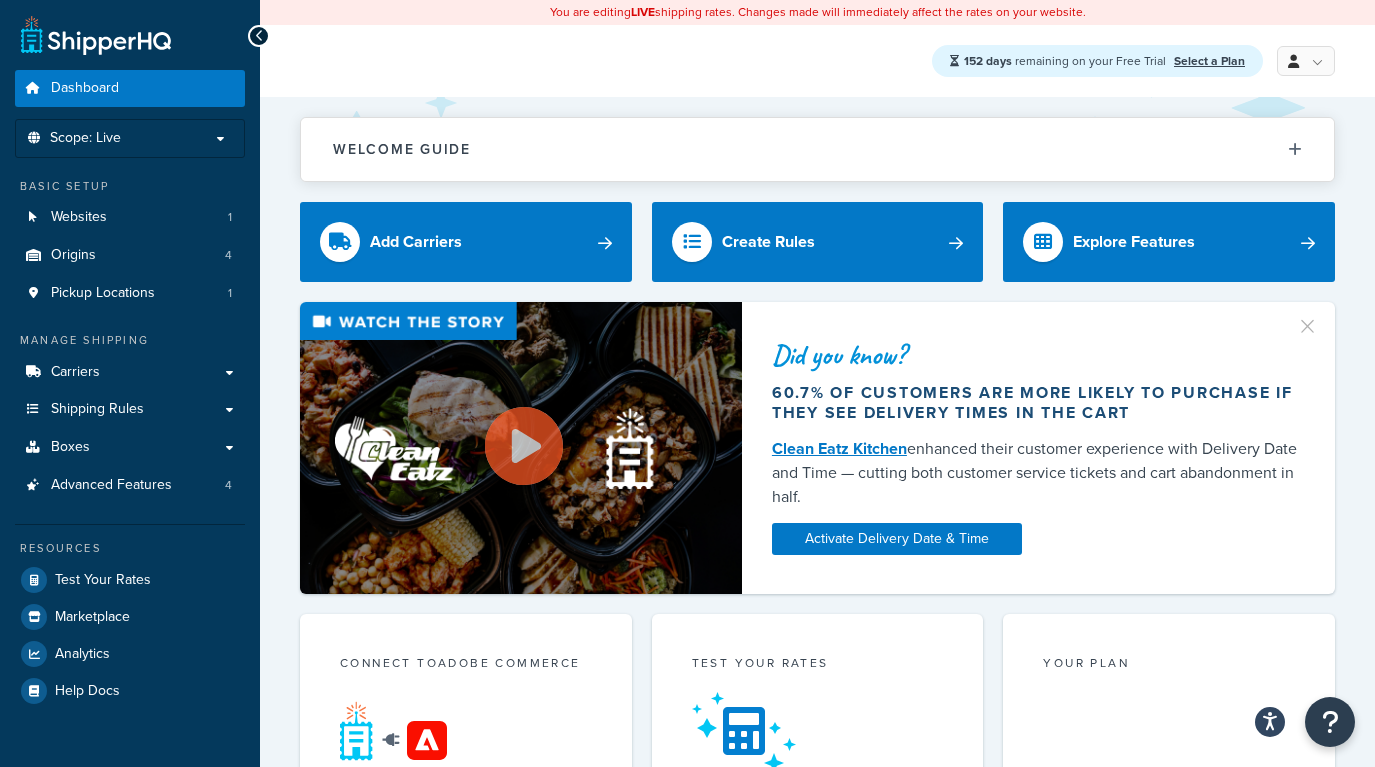 scroll, scrollTop: 0, scrollLeft: 0, axis: both 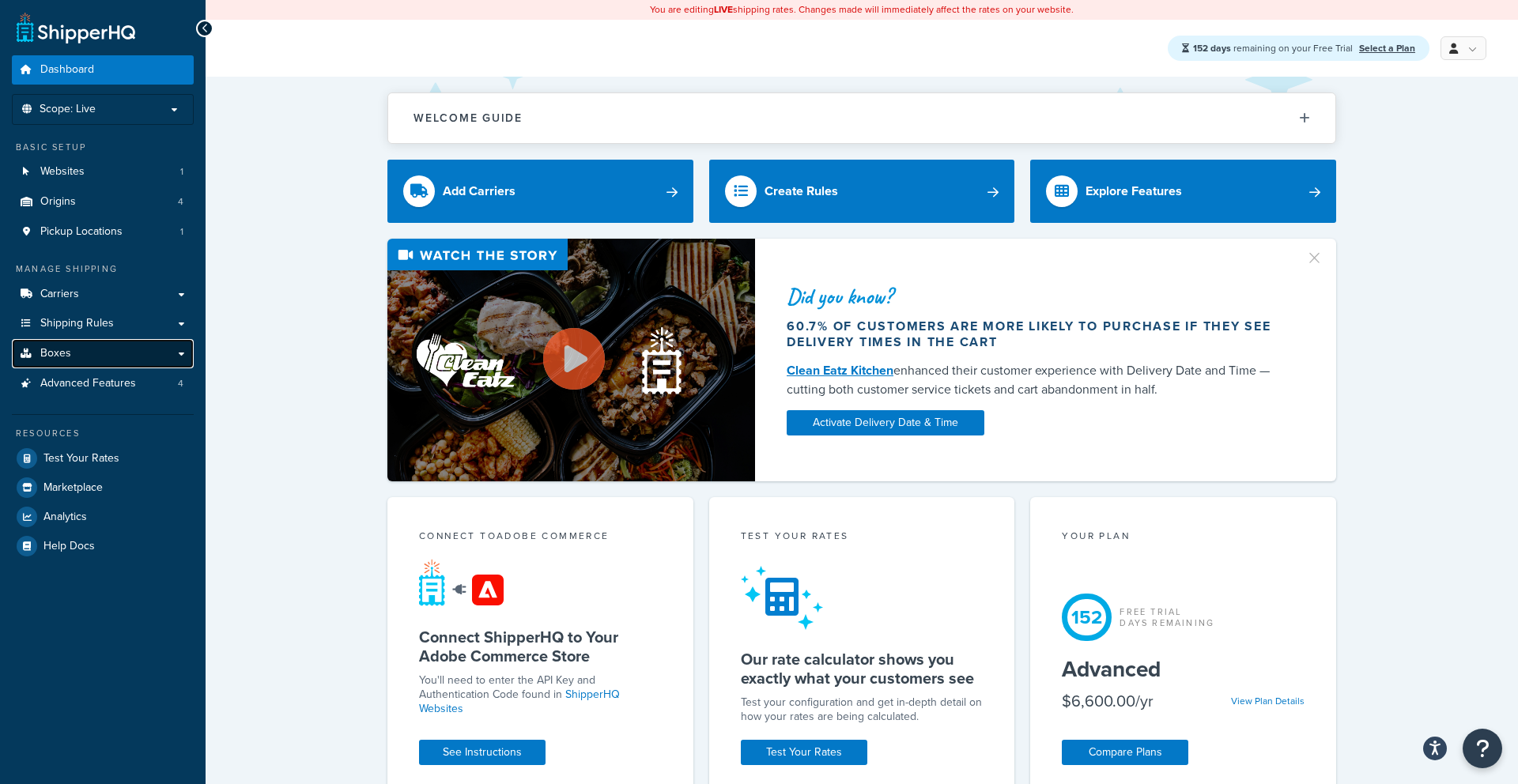 click on "Boxes" at bounding box center (103, 353) 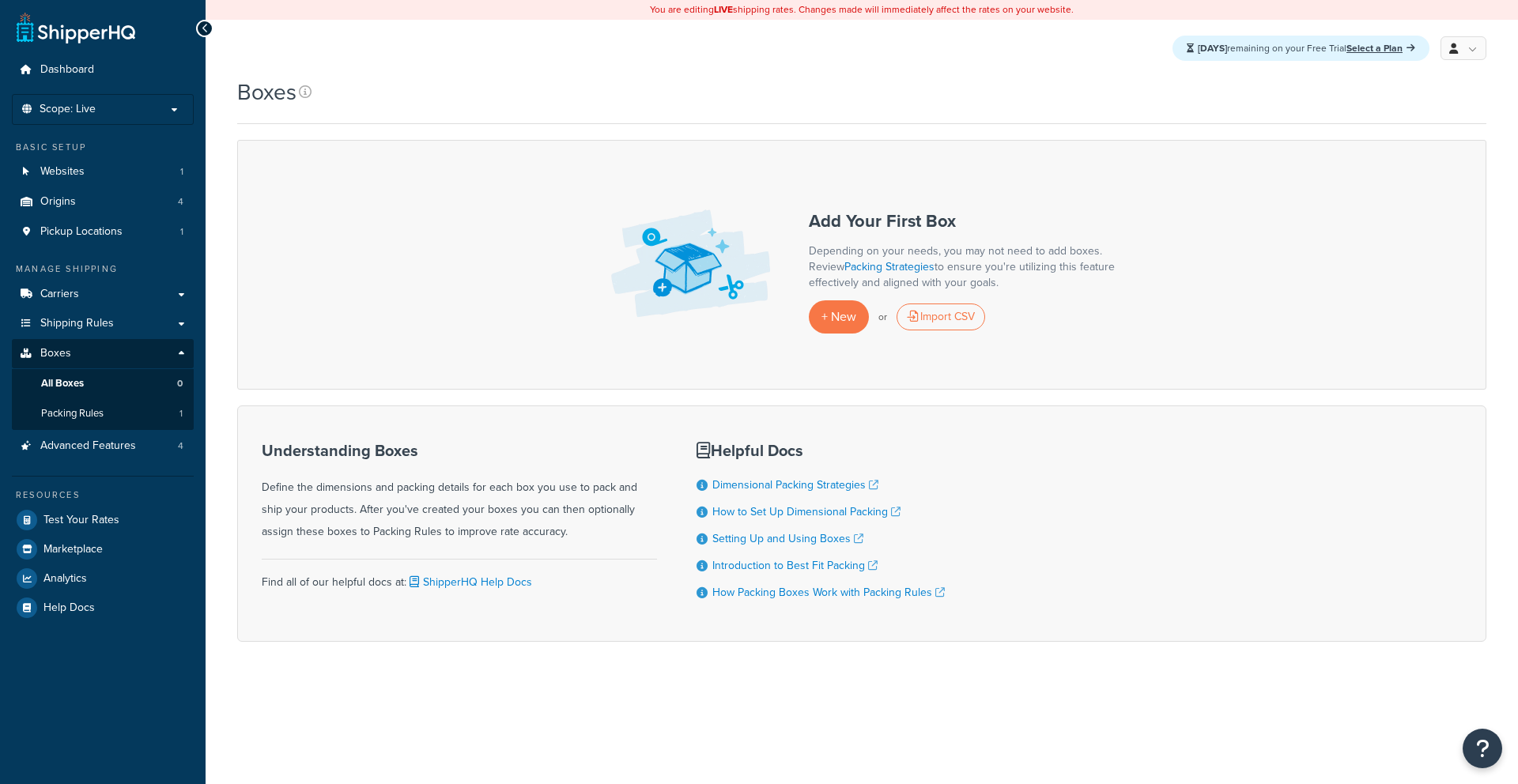 scroll, scrollTop: 0, scrollLeft: 0, axis: both 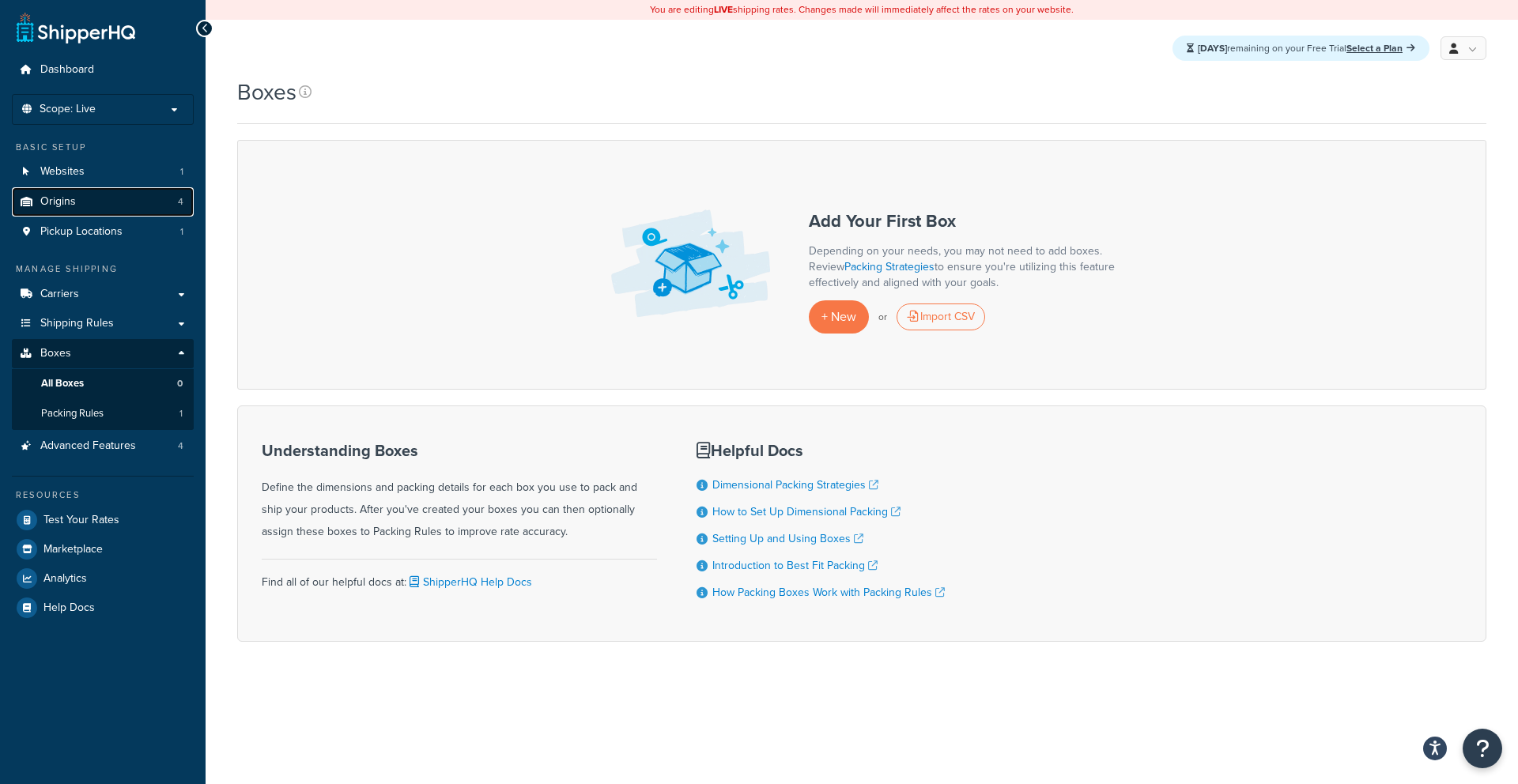 click on "Origins
4" at bounding box center [103, 202] 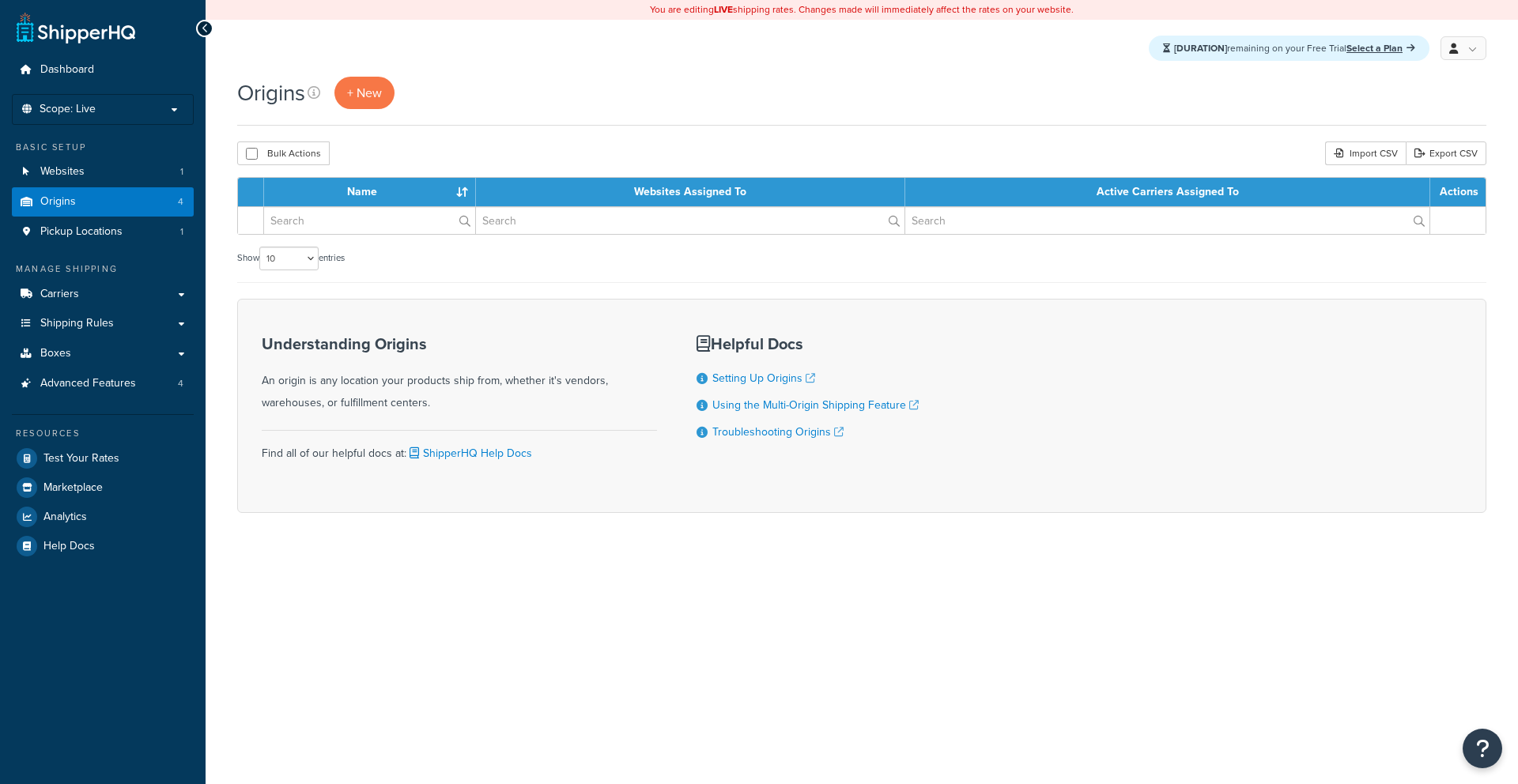 scroll, scrollTop: 0, scrollLeft: 0, axis: both 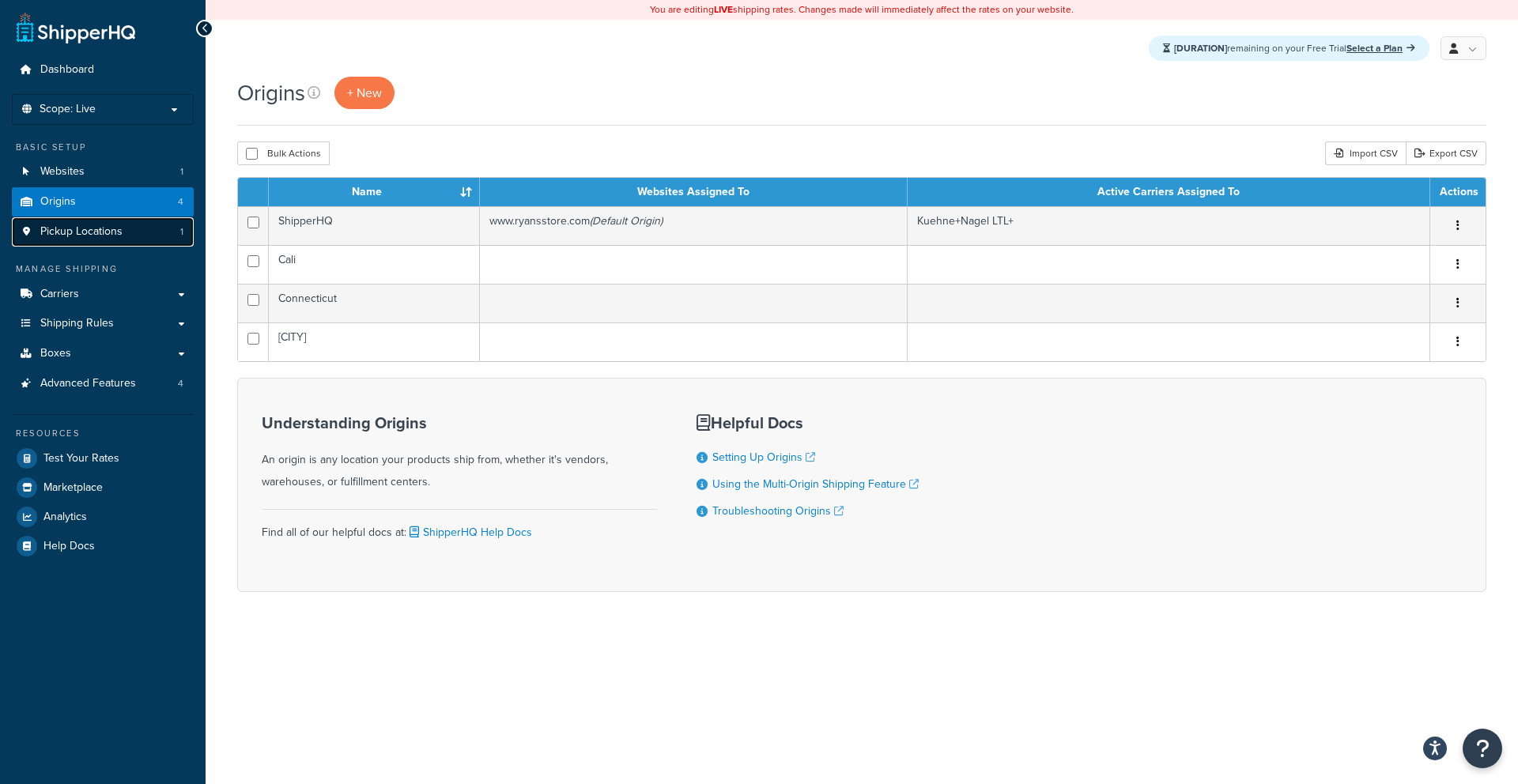 click on "Pickup Locations
1" at bounding box center [103, 232] 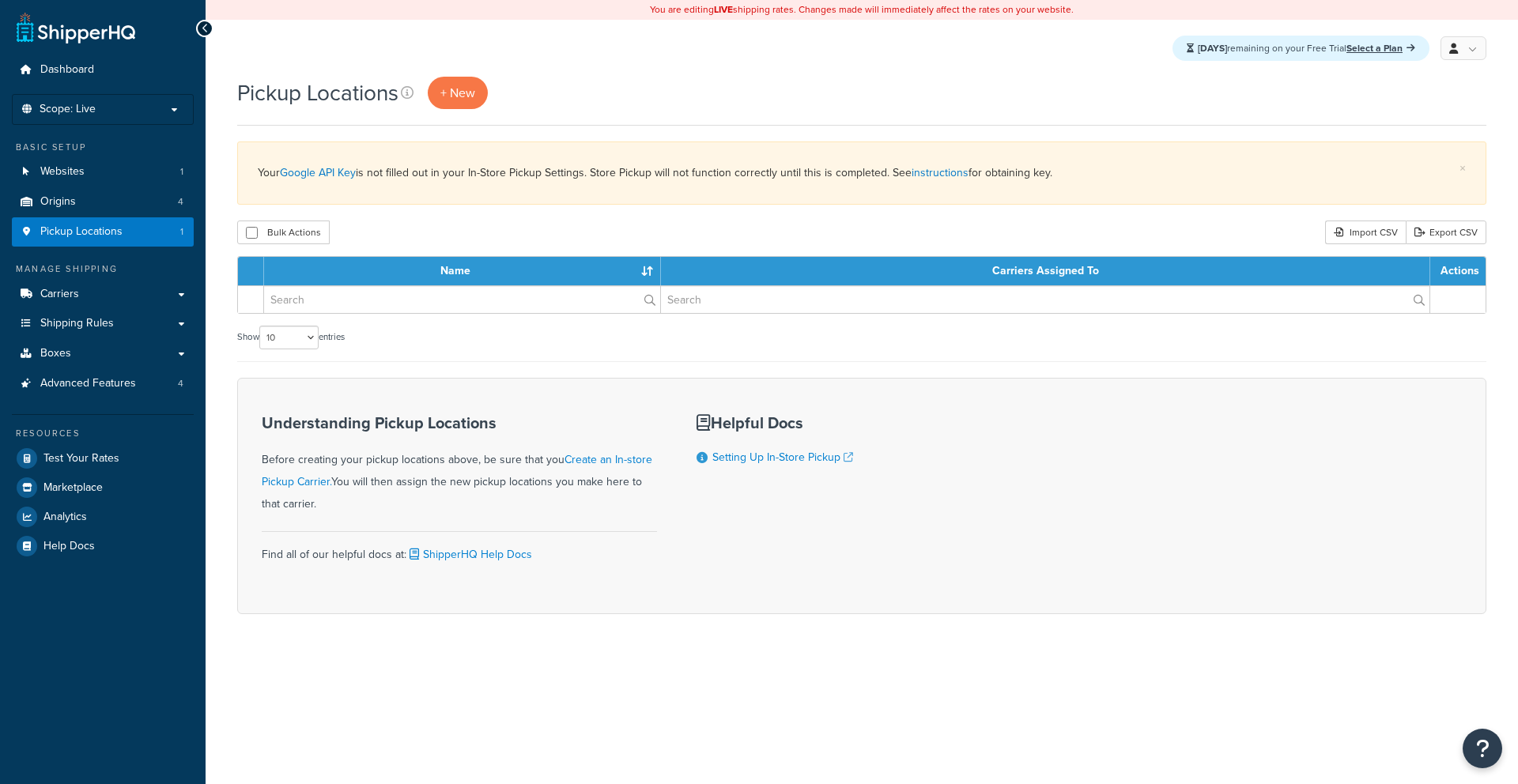 scroll, scrollTop: 0, scrollLeft: 0, axis: both 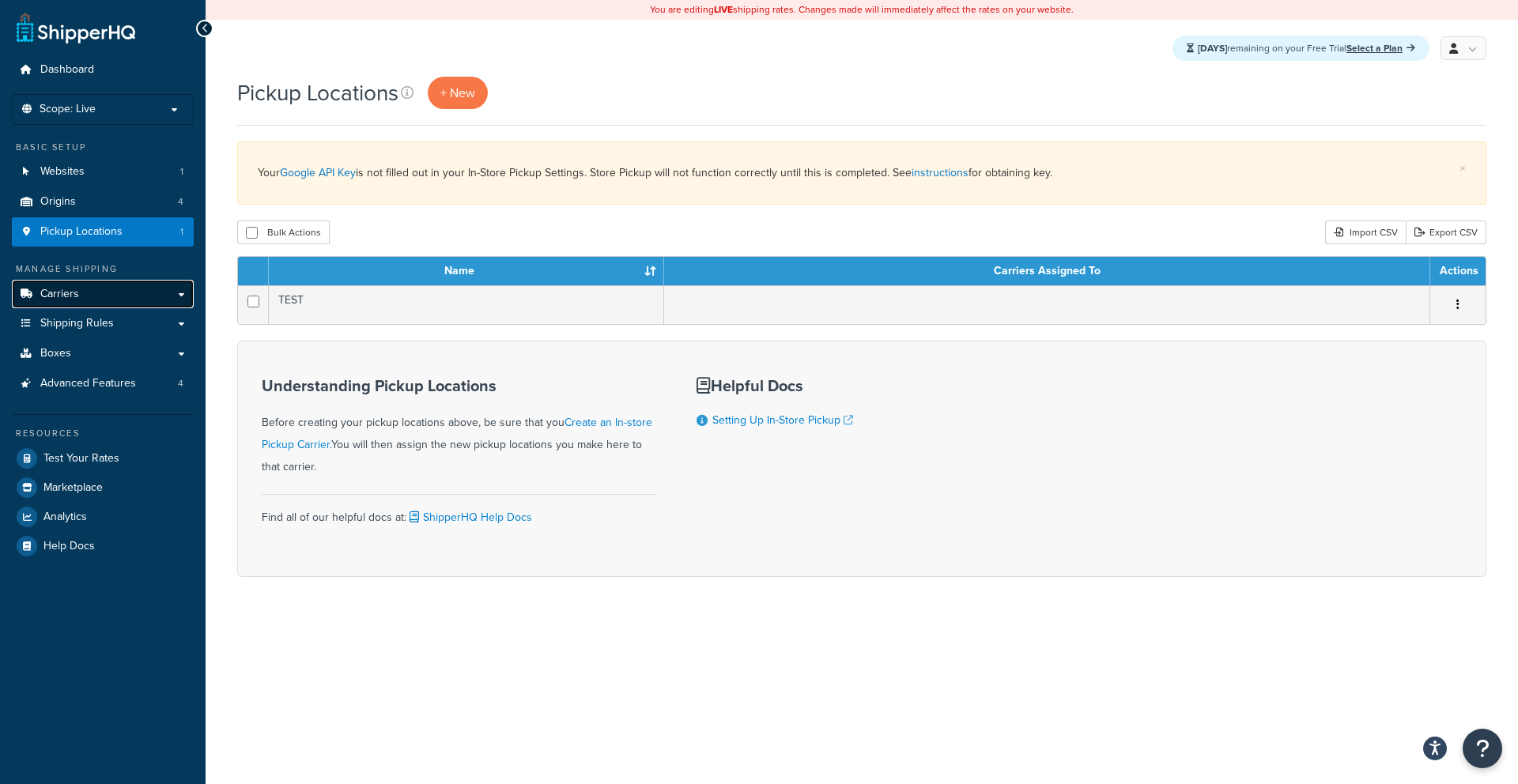 click on "Carriers" at bounding box center [103, 294] 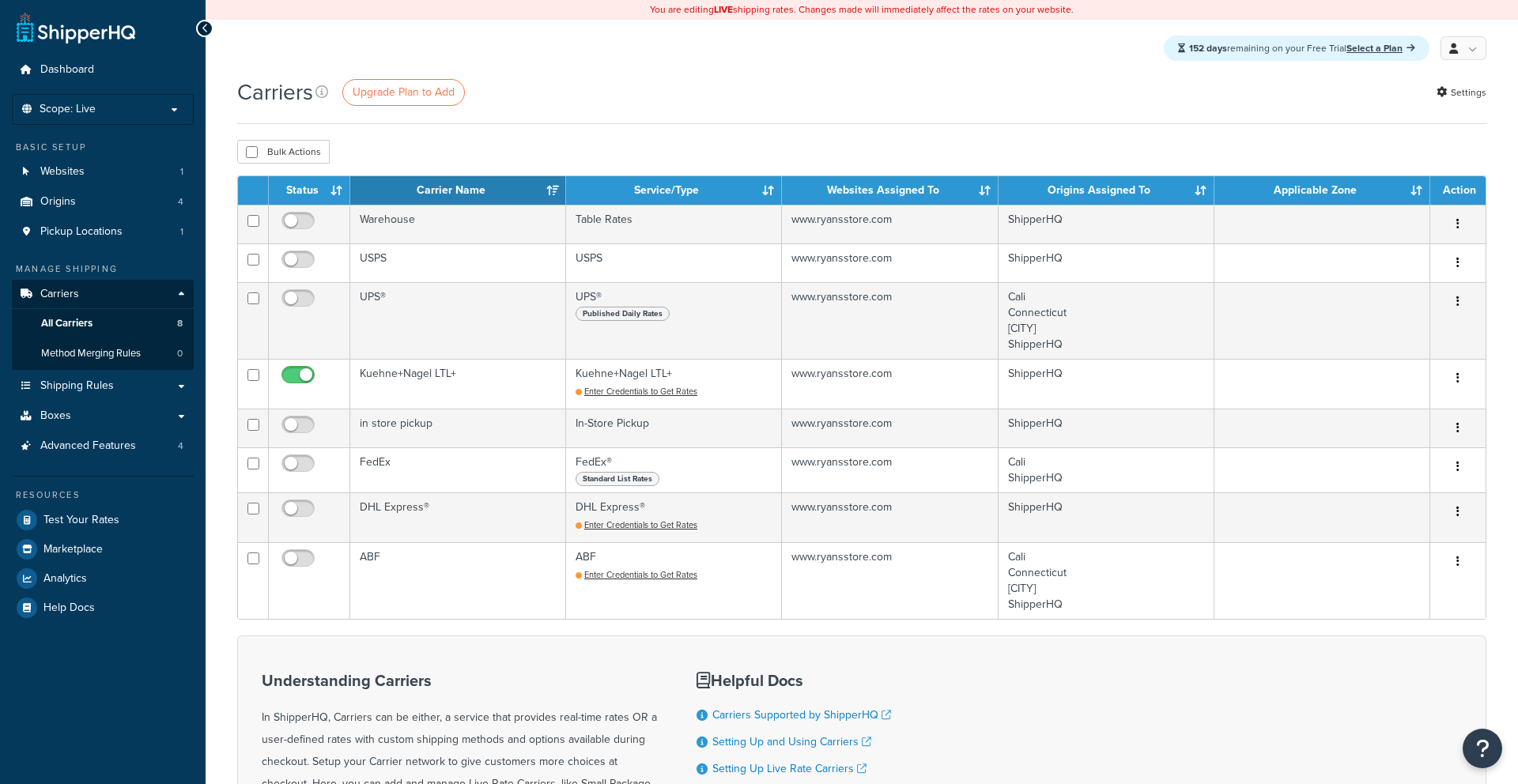 scroll, scrollTop: 0, scrollLeft: 0, axis: both 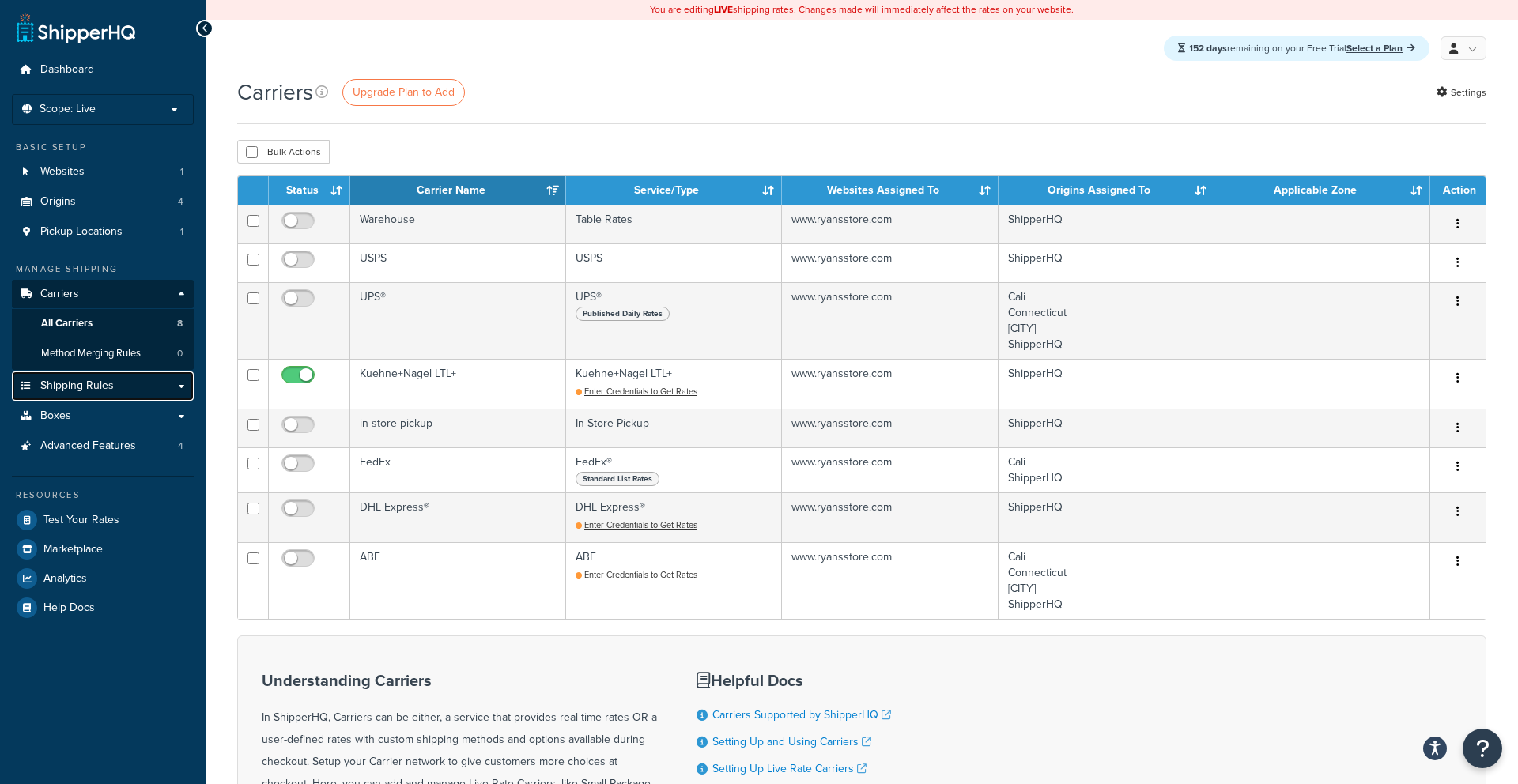click on "Shipping Rules" at bounding box center [103, 386] 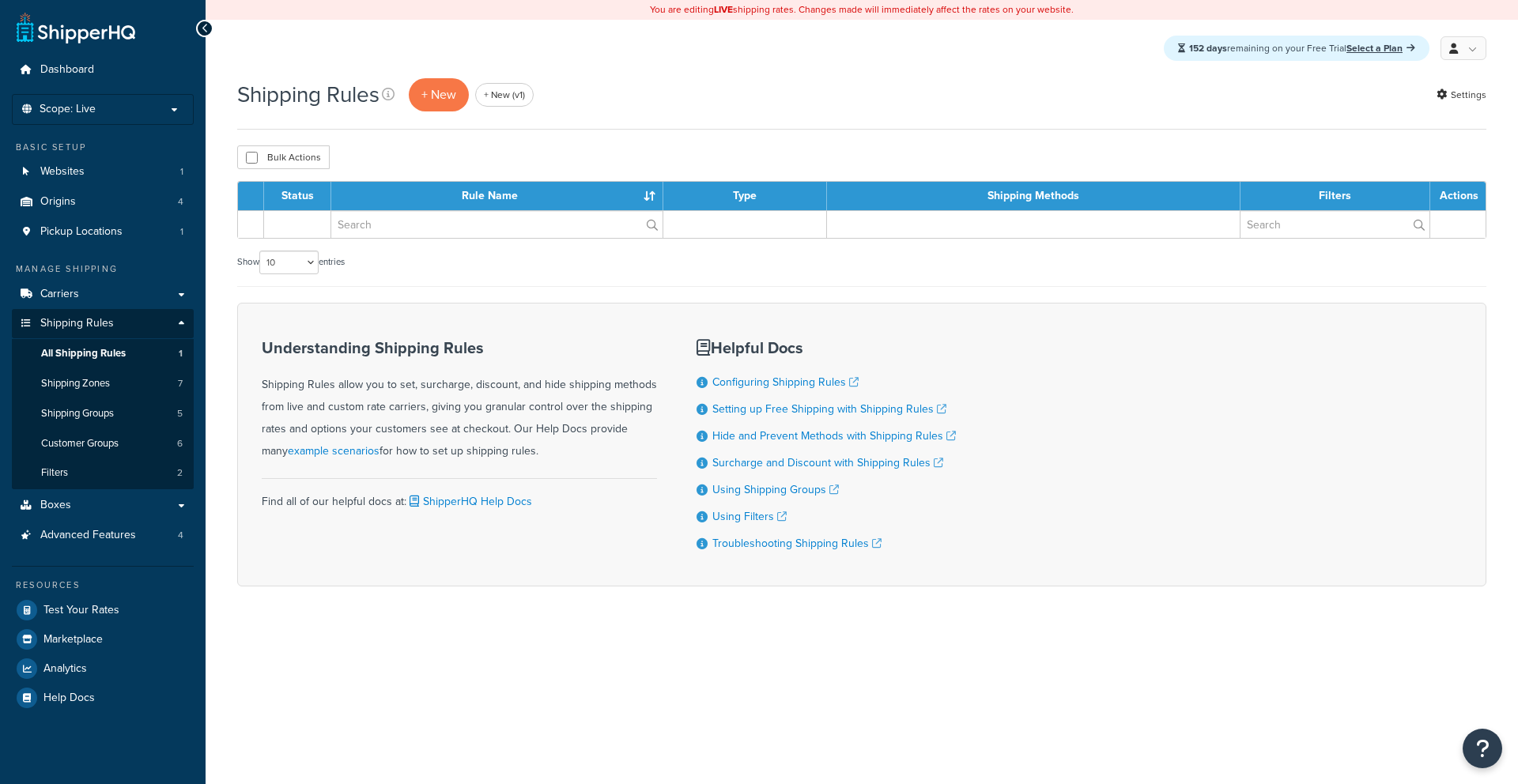 scroll, scrollTop: 0, scrollLeft: 0, axis: both 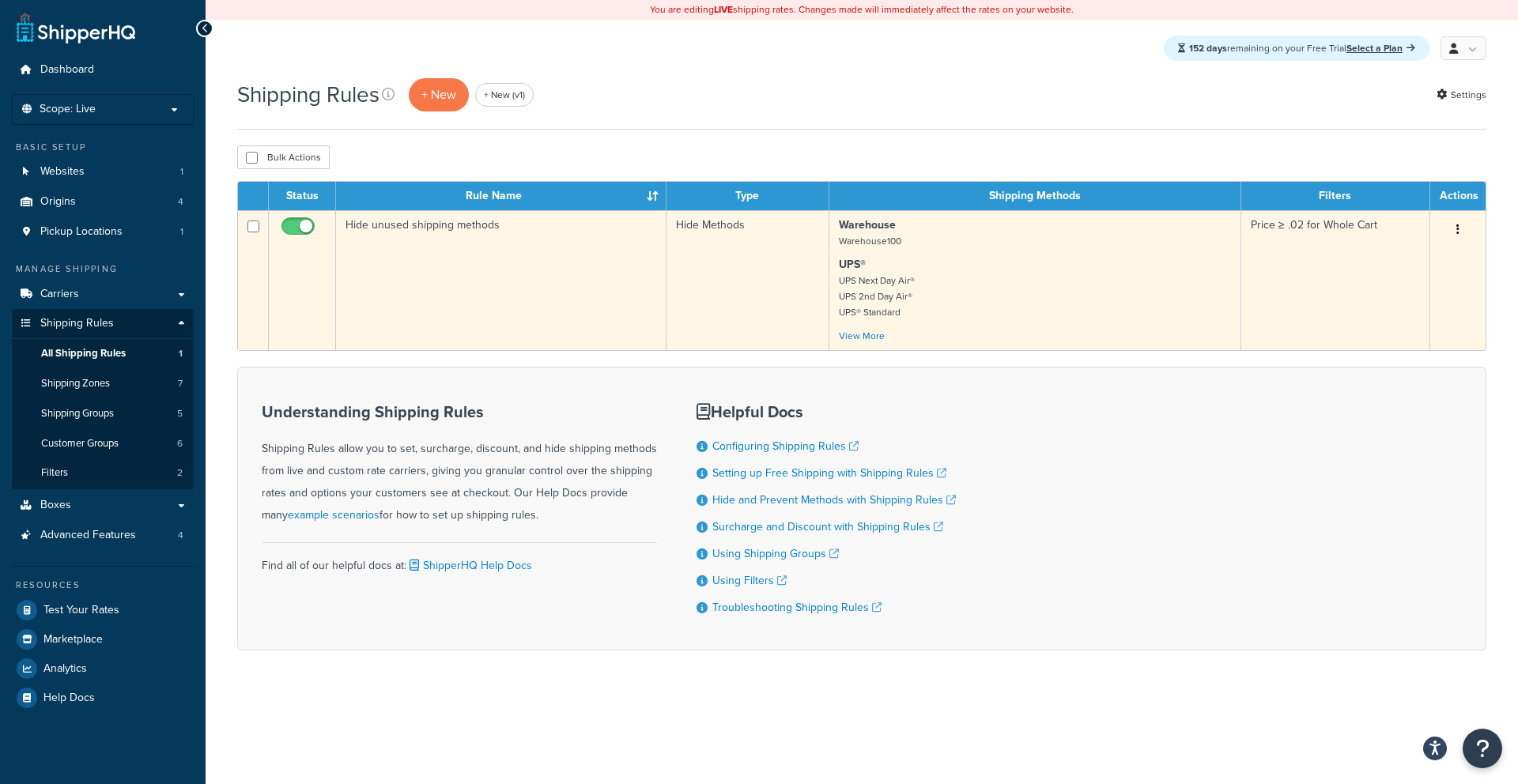 click at bounding box center (300, 230) 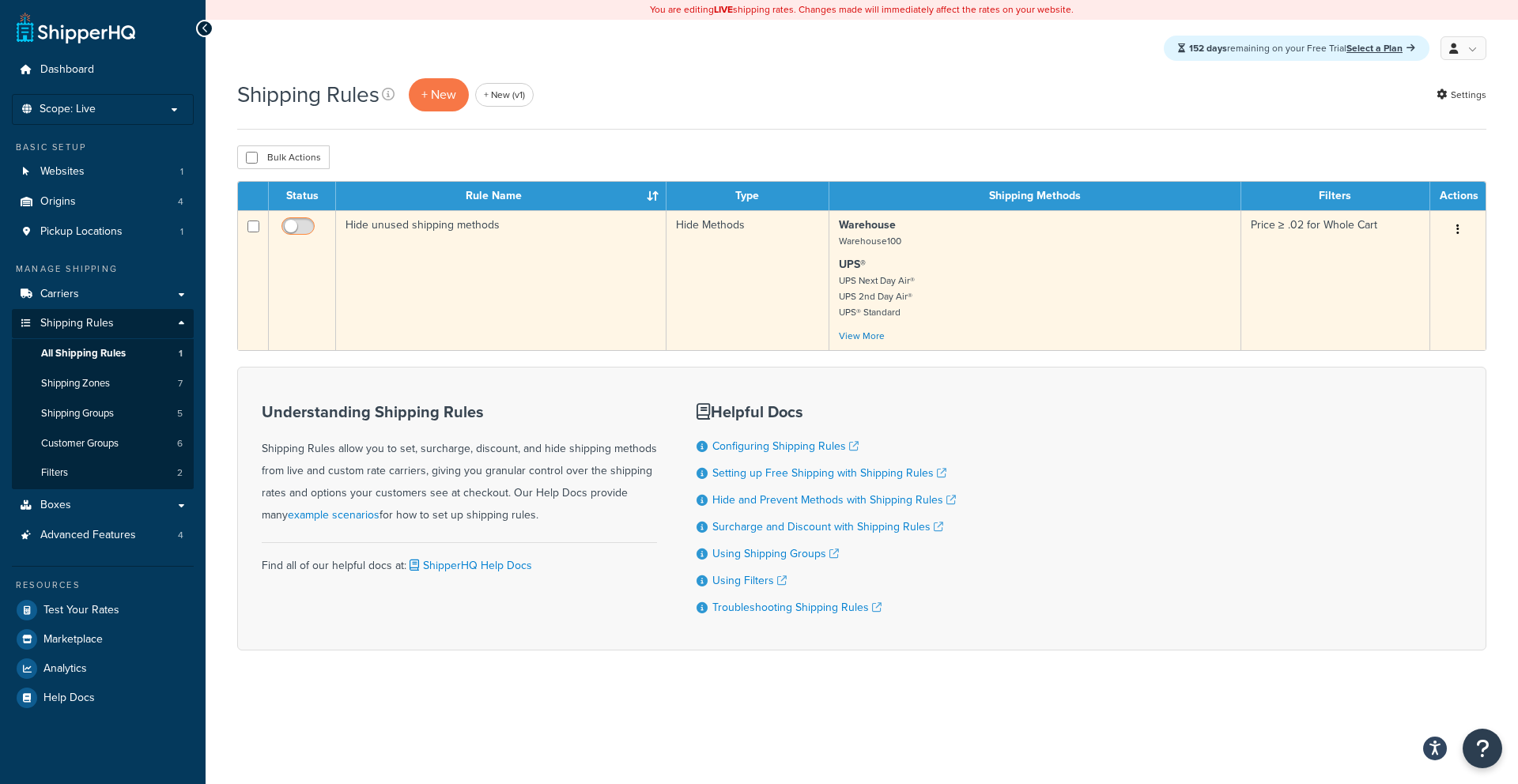 click at bounding box center (300, 230) 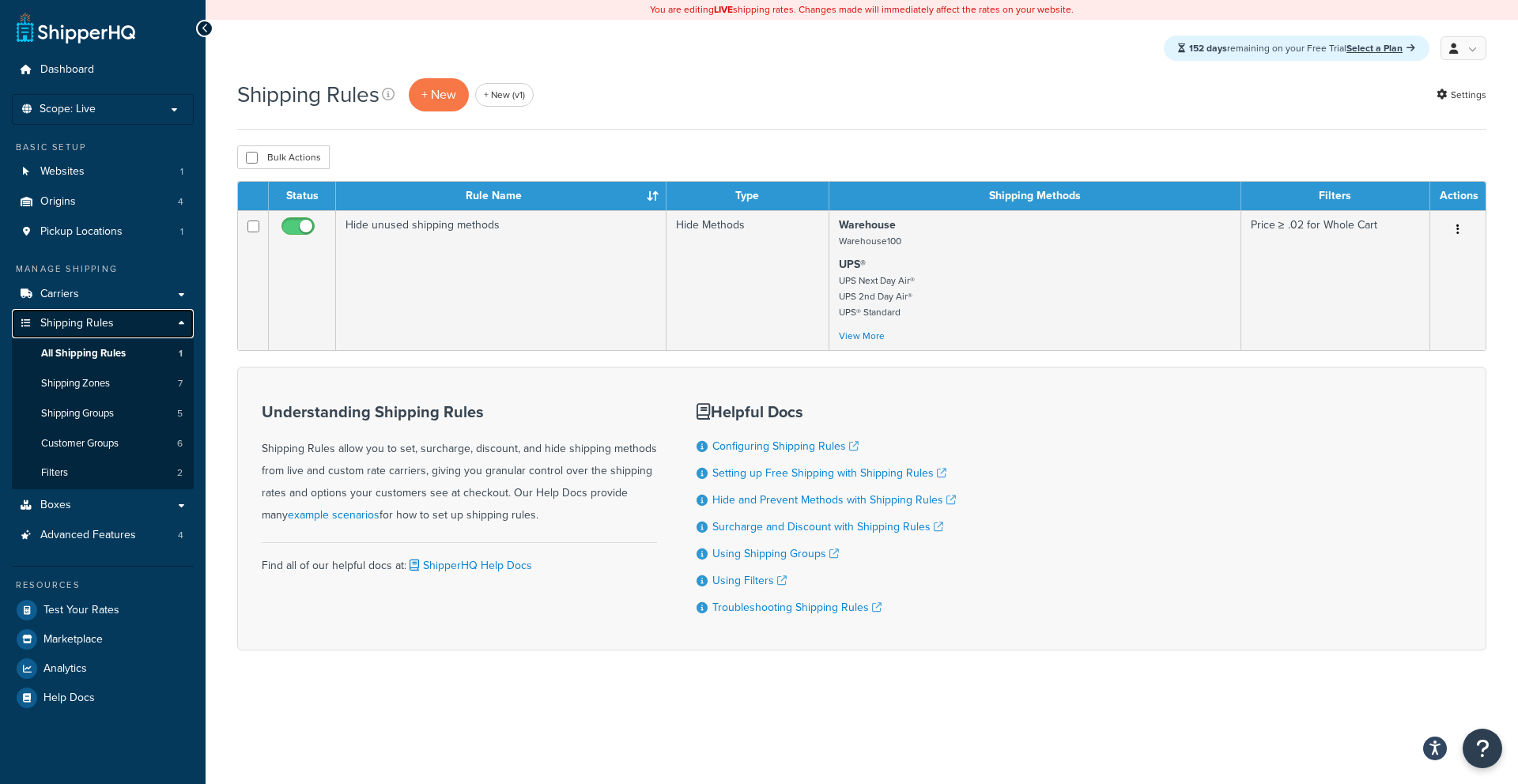 click on "Shipping Rules" at bounding box center [103, 323] 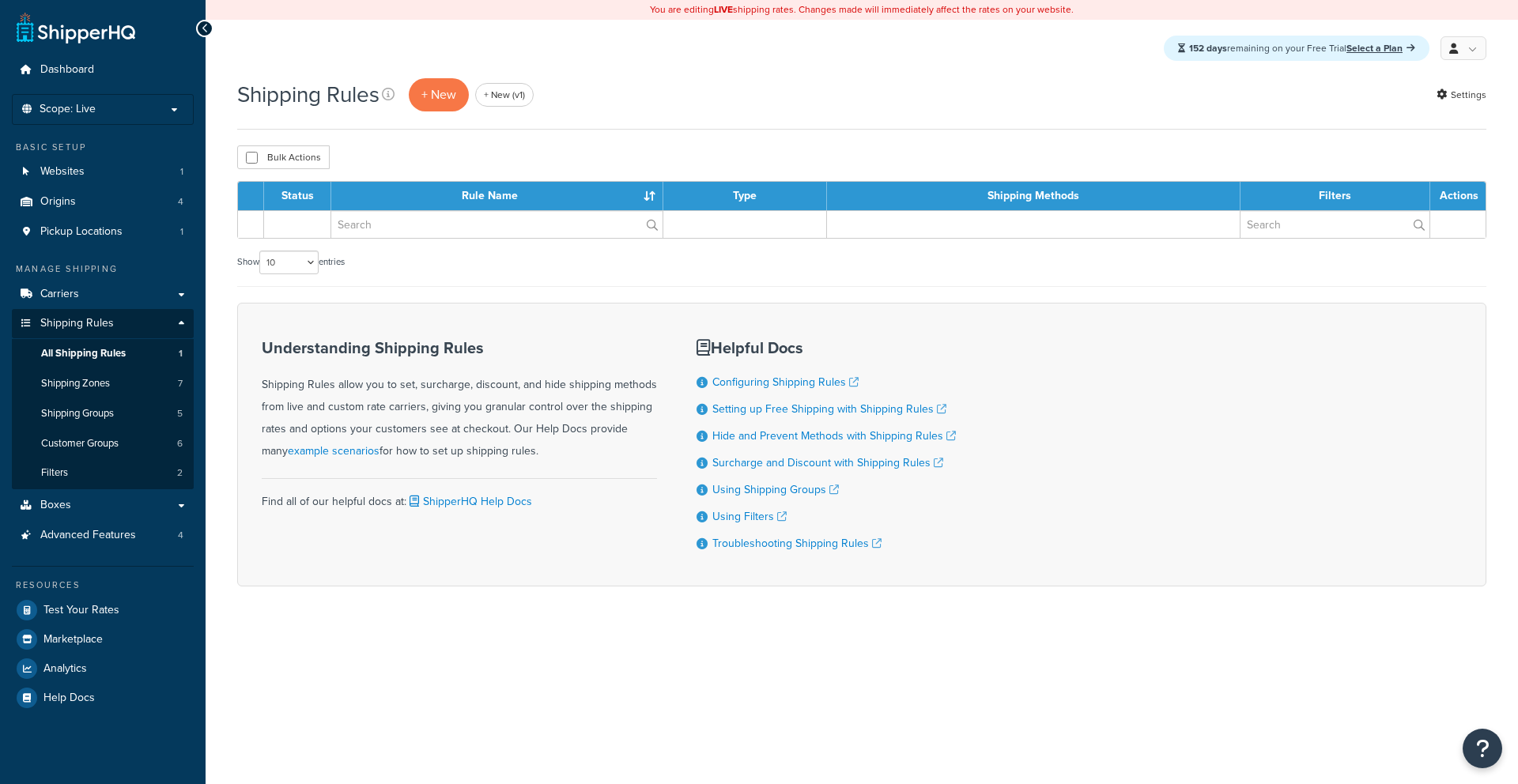 scroll, scrollTop: 0, scrollLeft: 0, axis: both 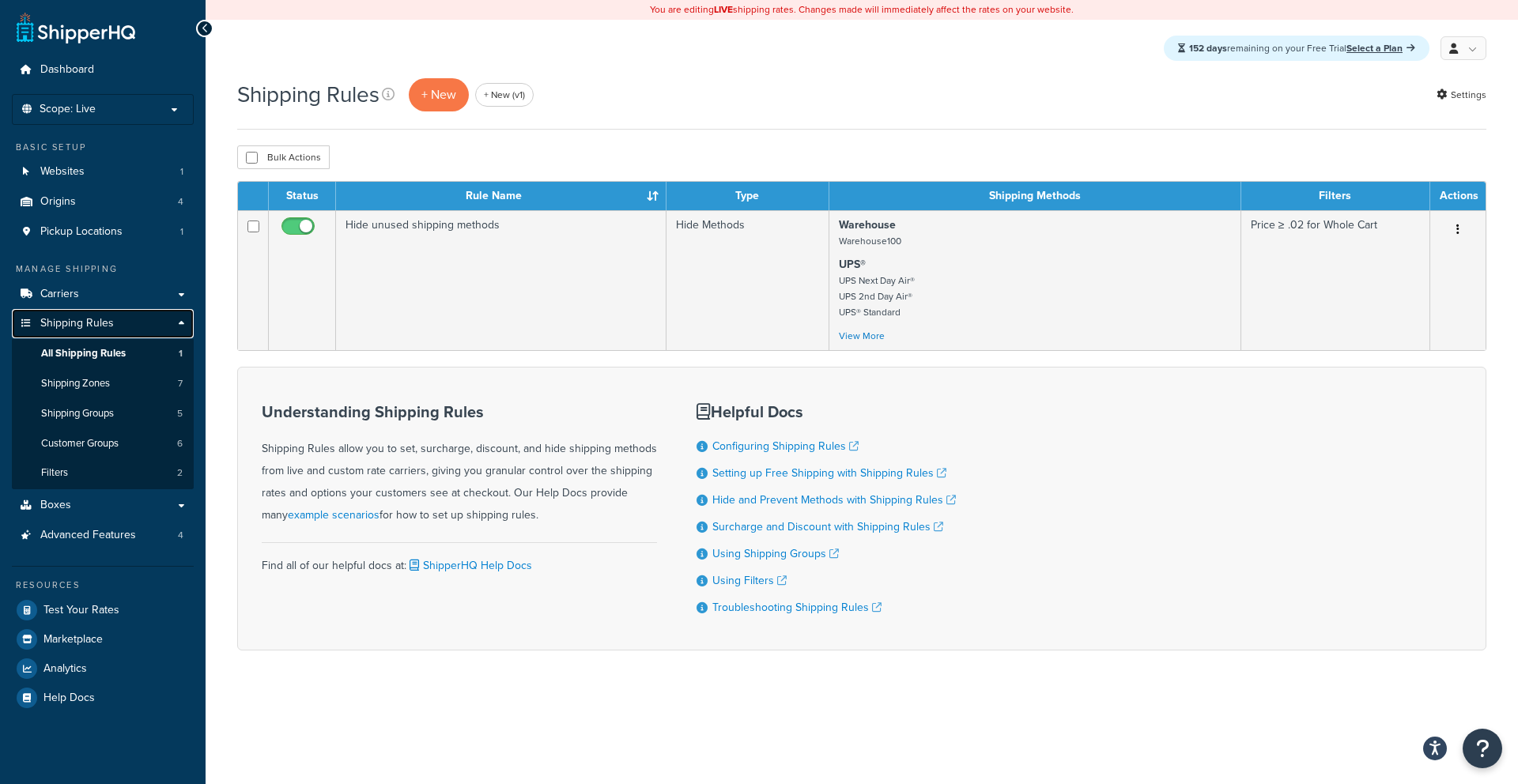 click on "Shipping Rules" at bounding box center (103, 323) 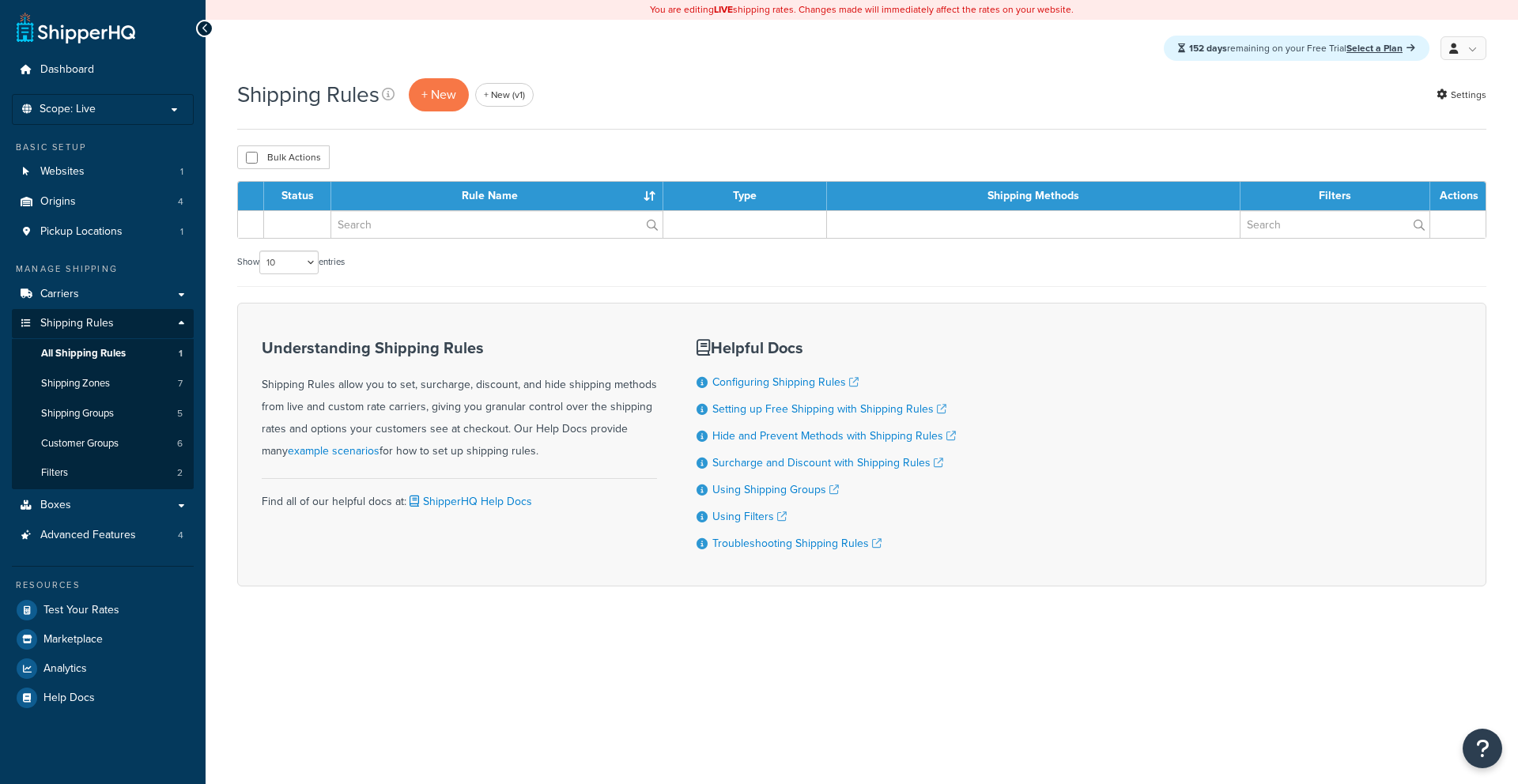 scroll, scrollTop: 0, scrollLeft: 0, axis: both 